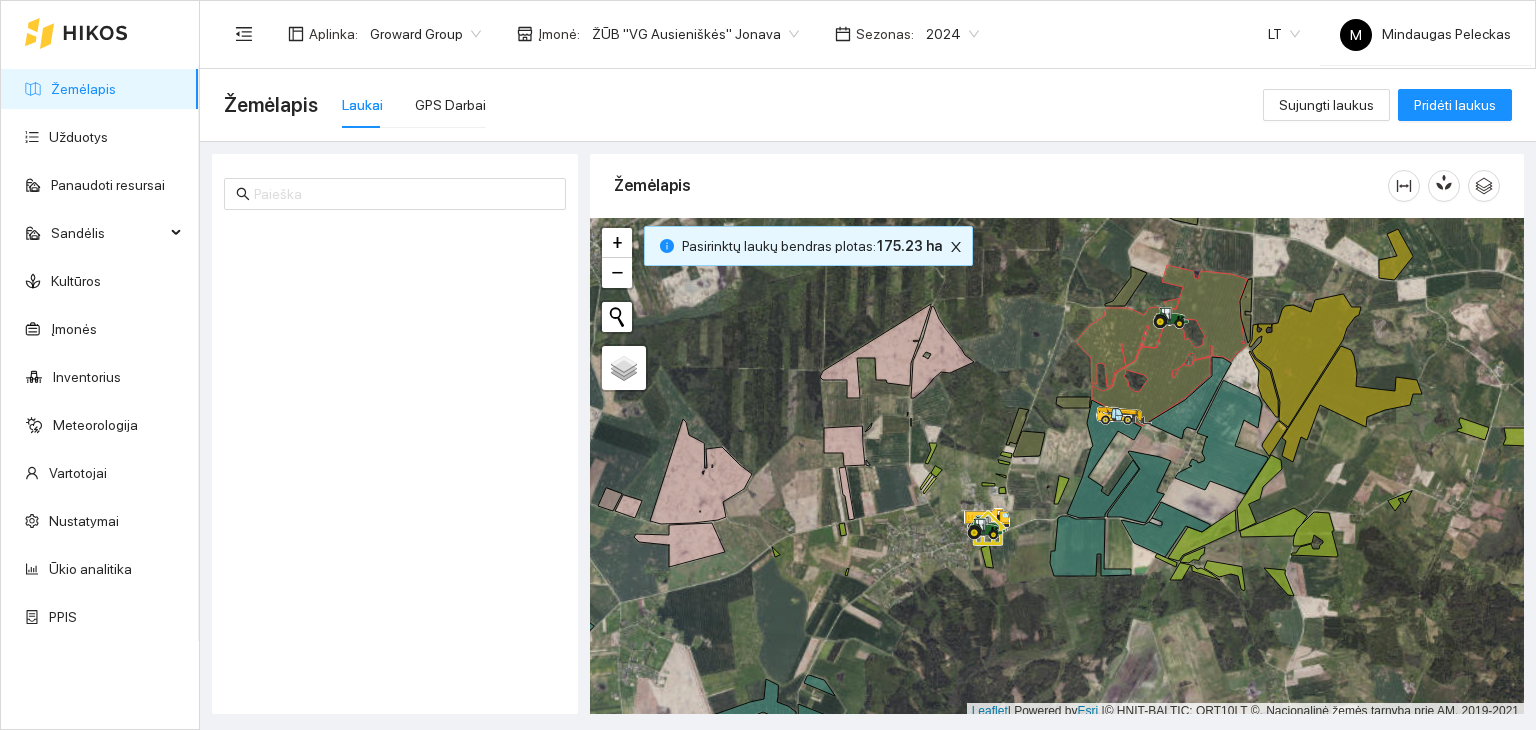 scroll, scrollTop: 0, scrollLeft: 0, axis: both 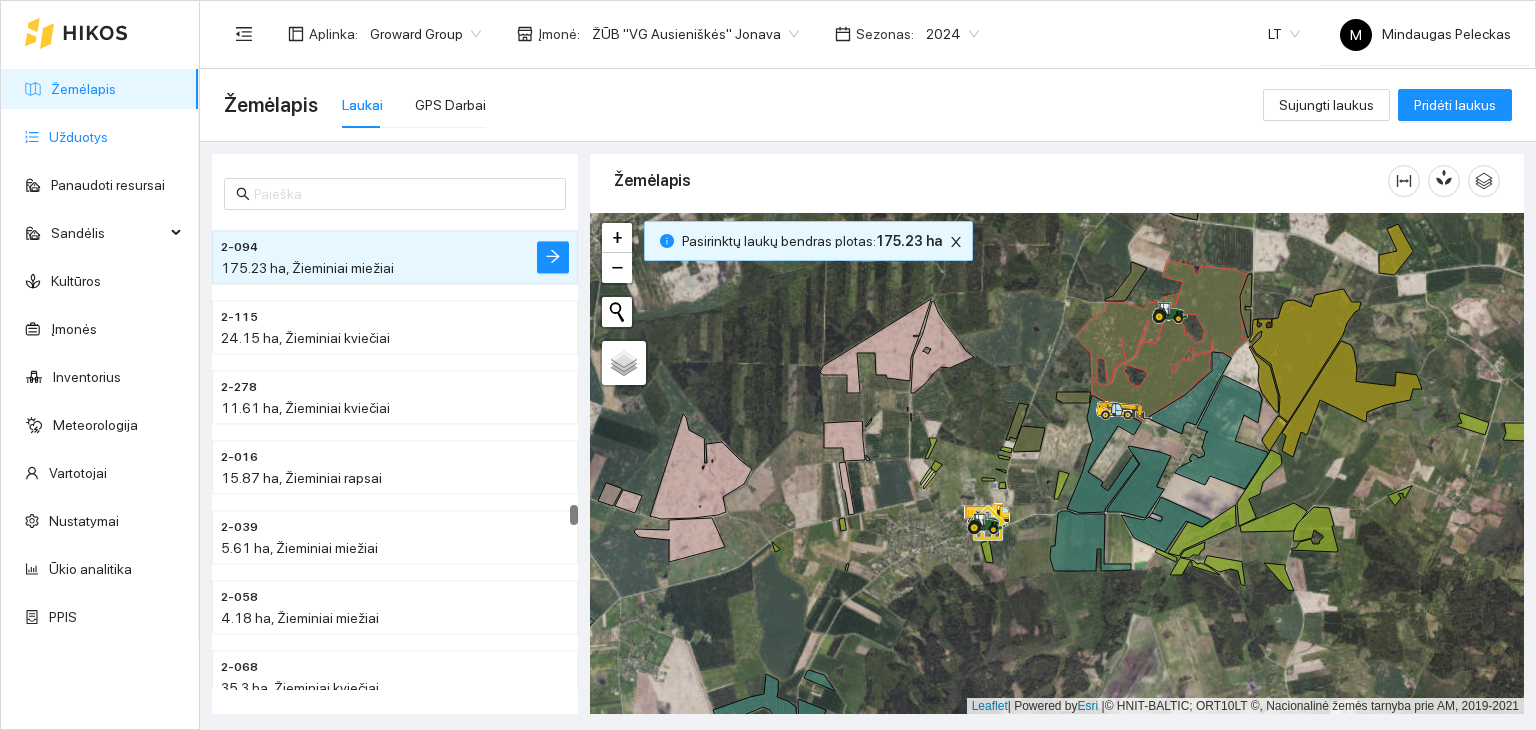 click on "Užduotys" at bounding box center (78, 137) 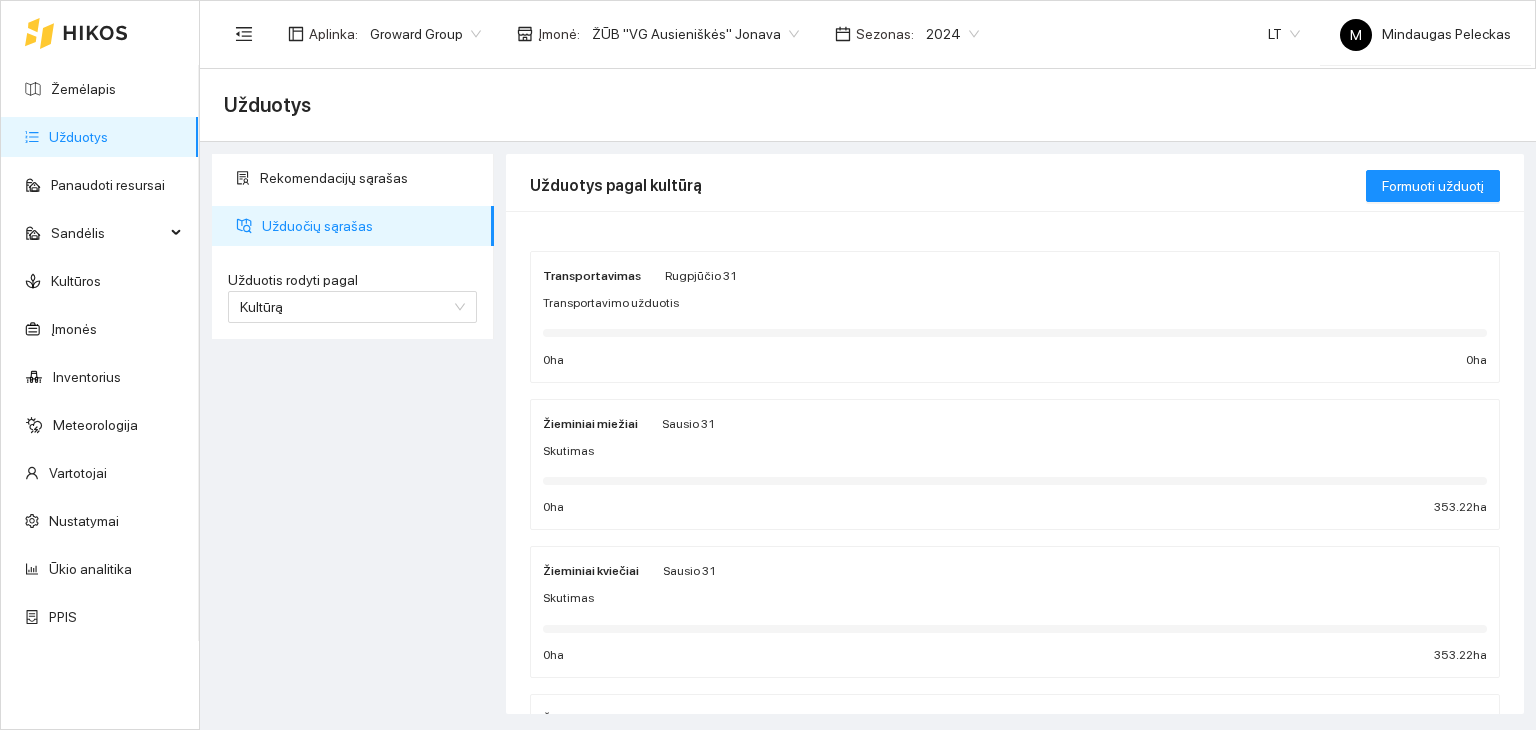 scroll, scrollTop: 460, scrollLeft: 0, axis: vertical 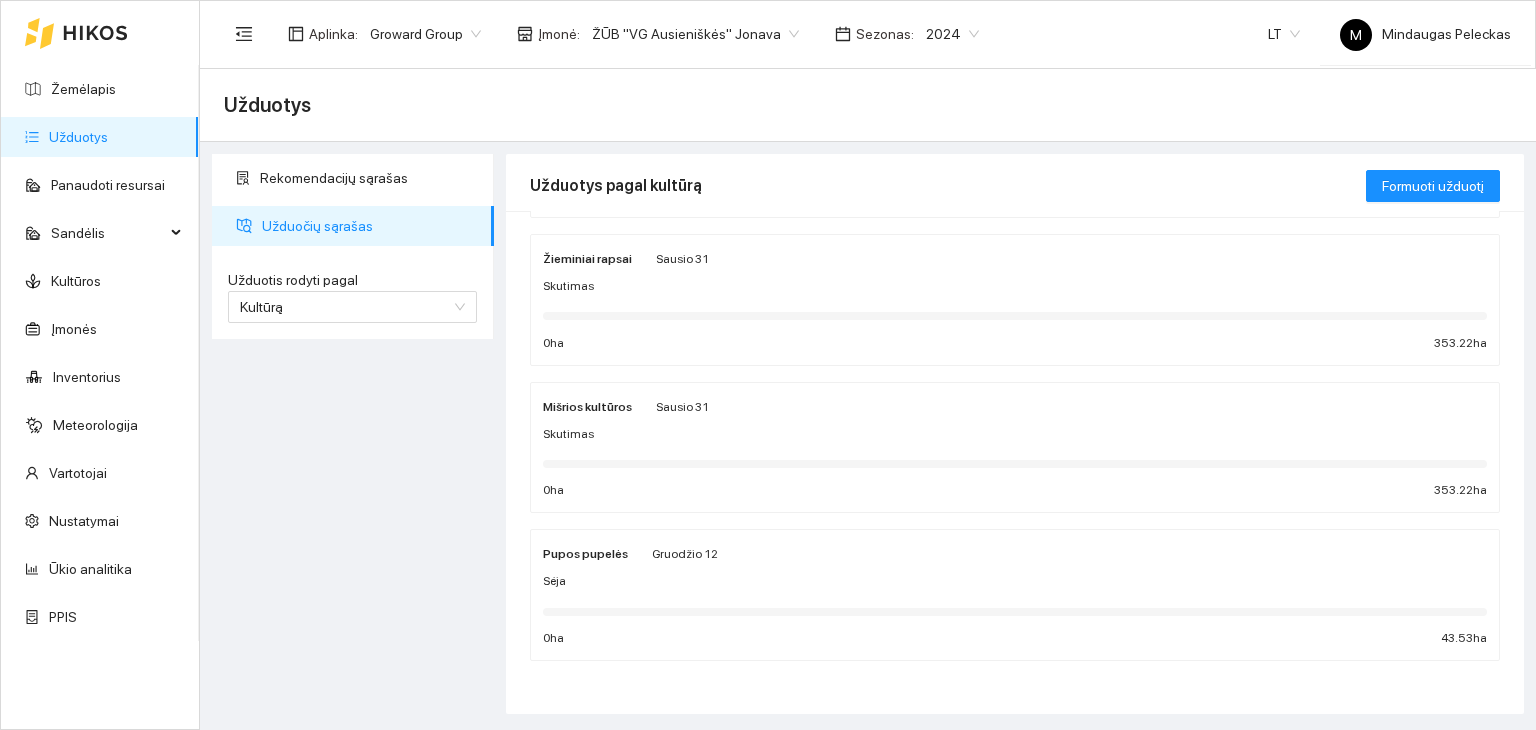 click on "2024" at bounding box center [952, 34] 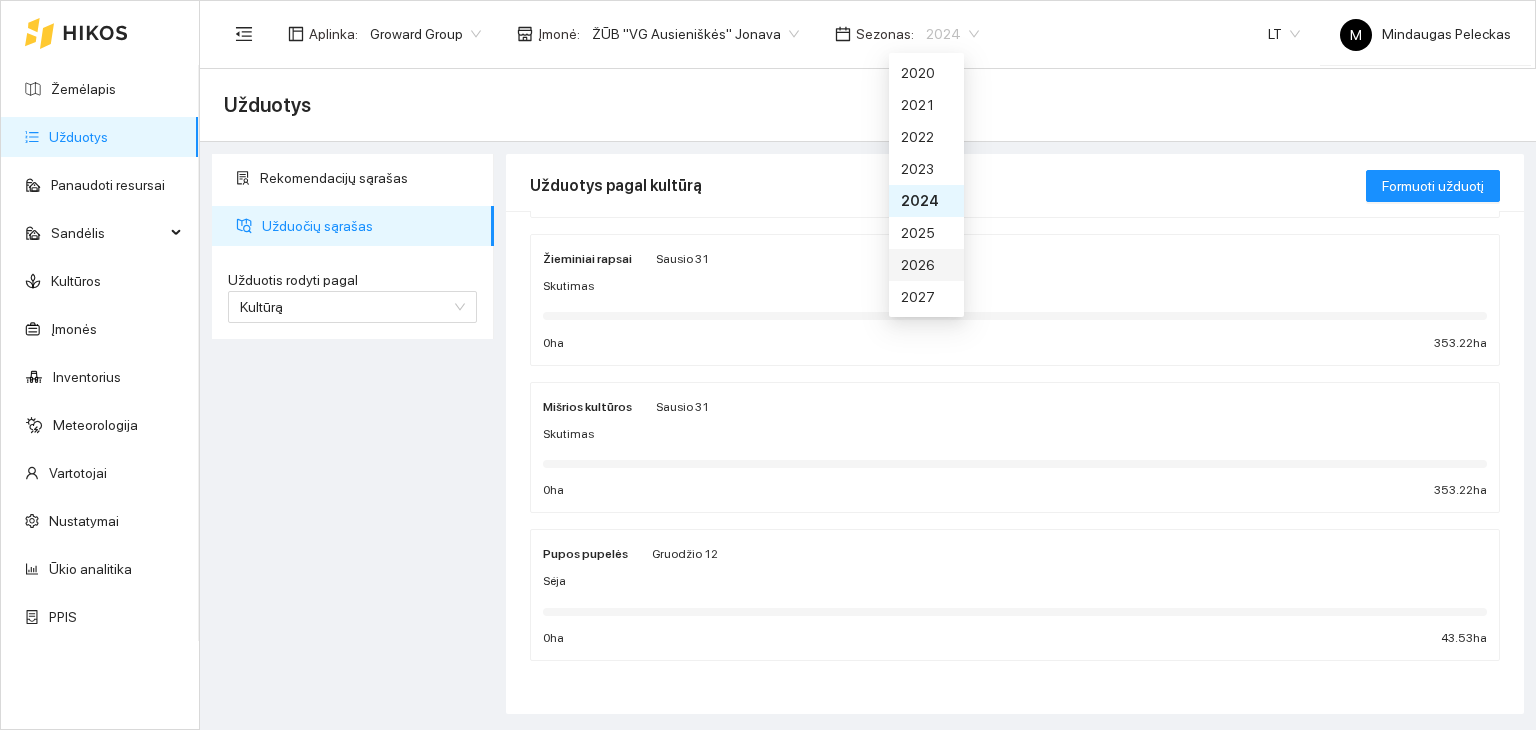 click on "2026" at bounding box center [926, 265] 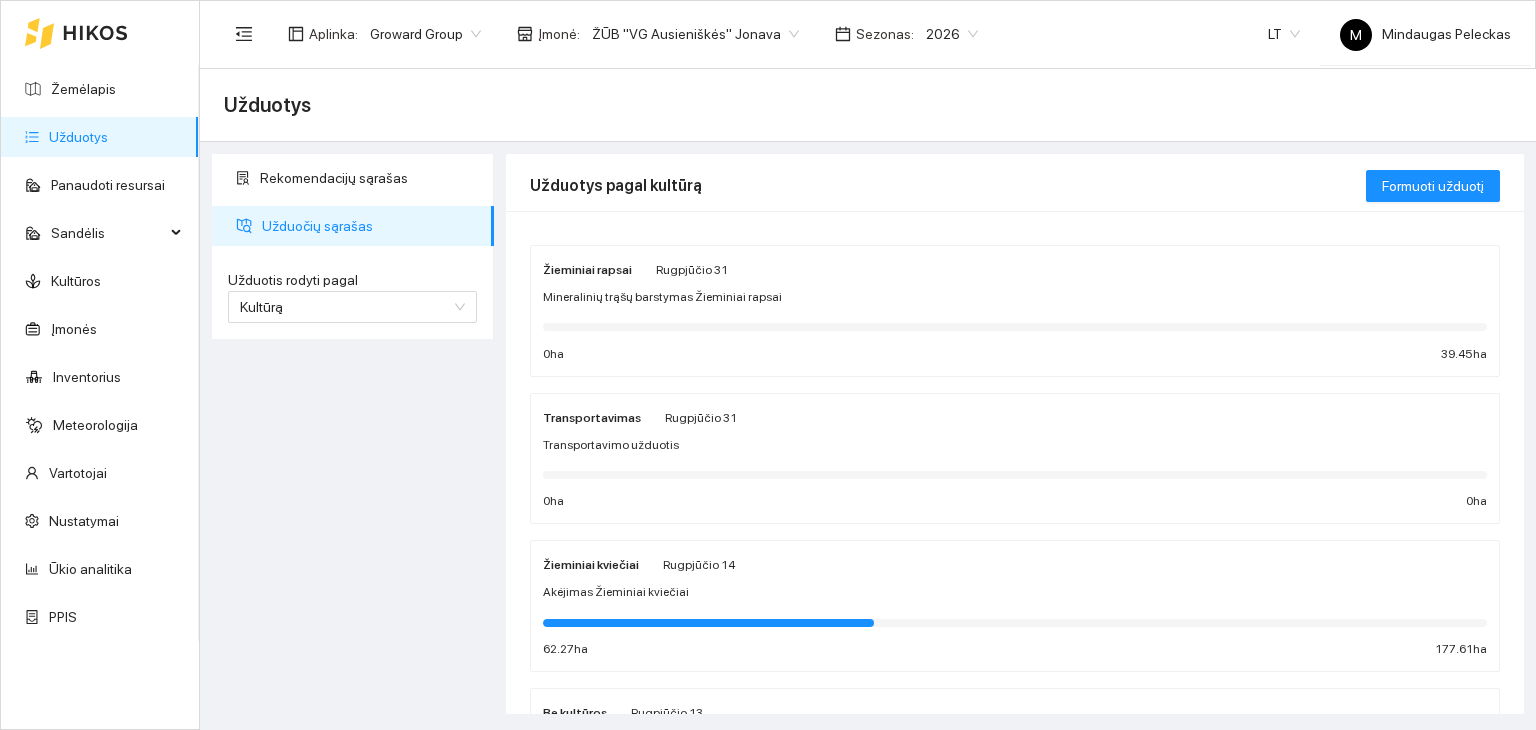 scroll, scrollTop: 0, scrollLeft: 0, axis: both 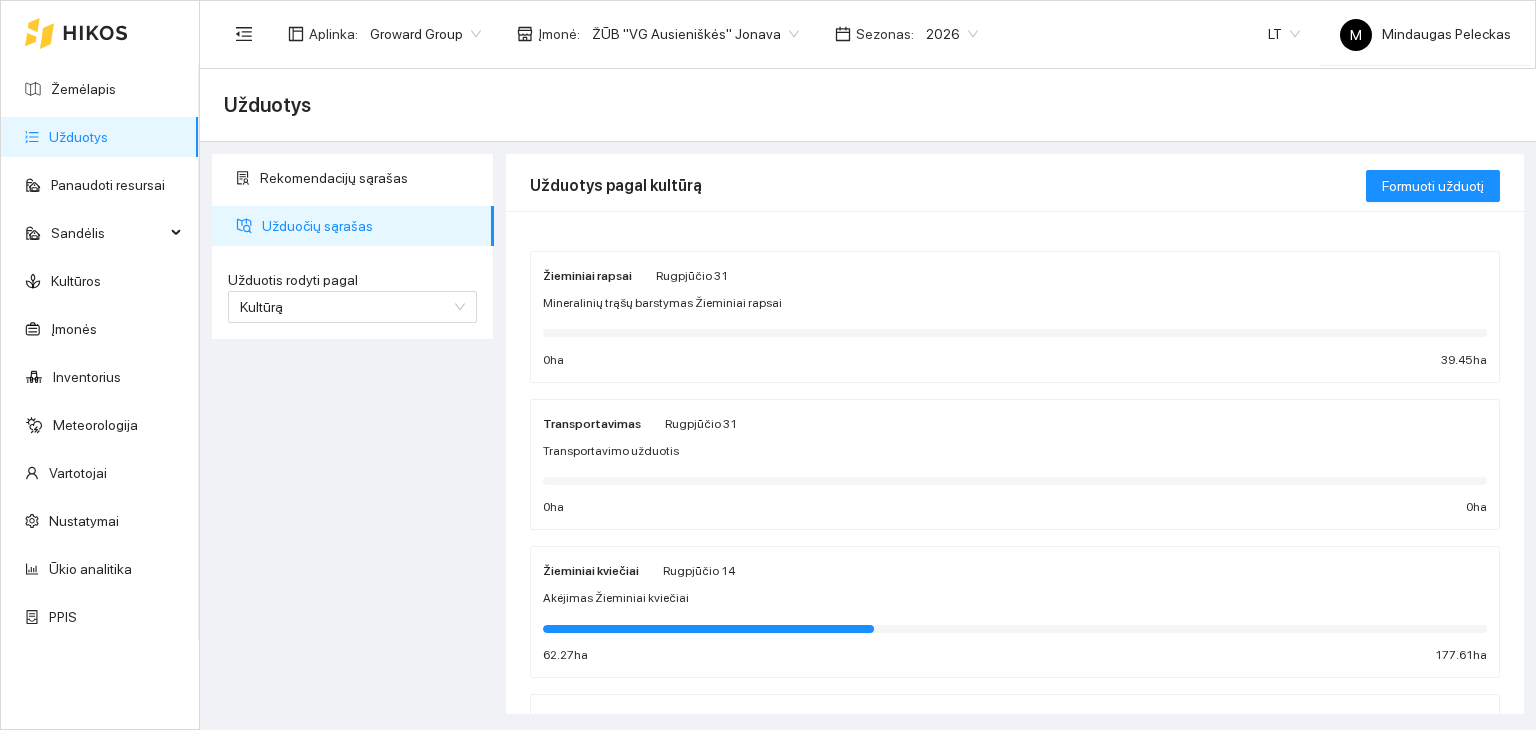 click at bounding box center (1015, 332) 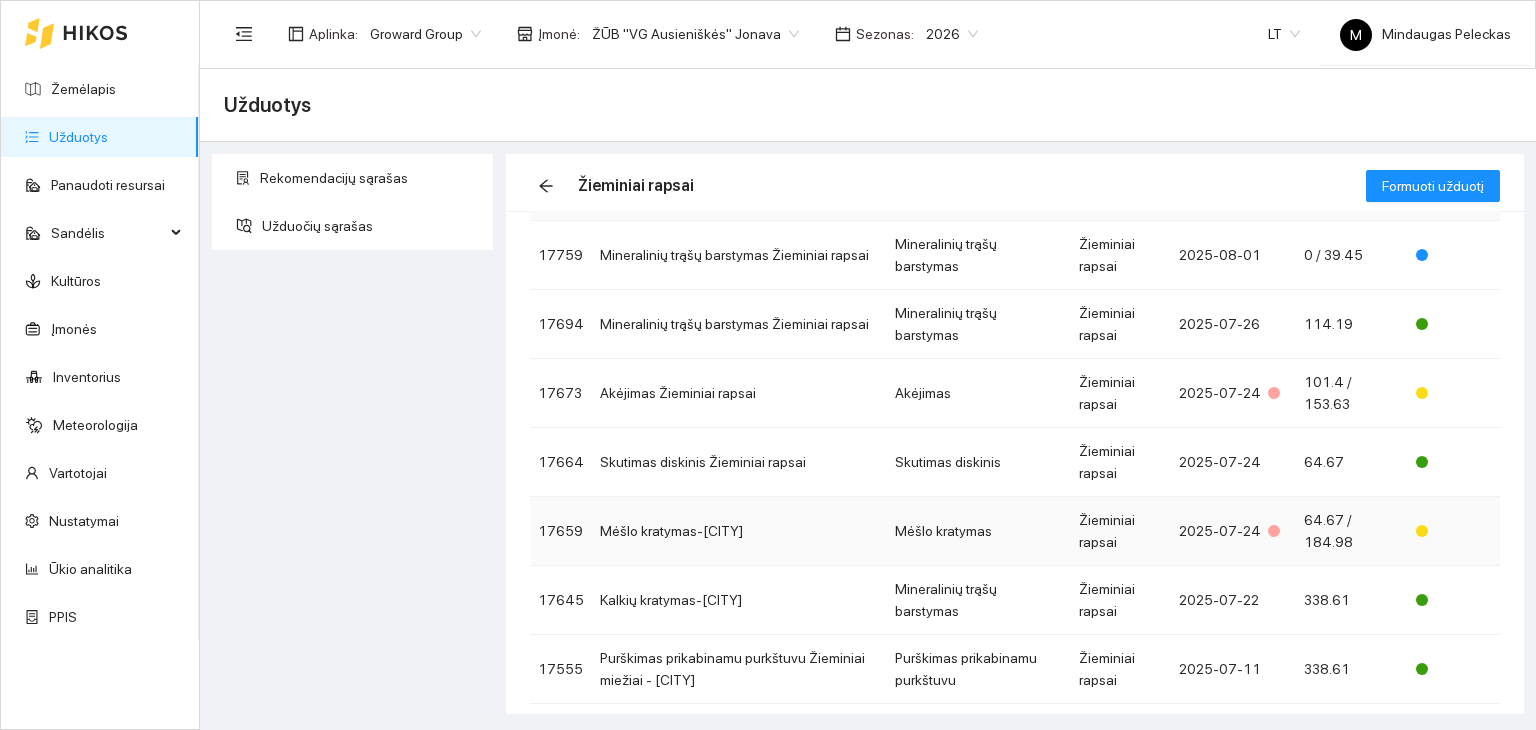 scroll, scrollTop: 81, scrollLeft: 0, axis: vertical 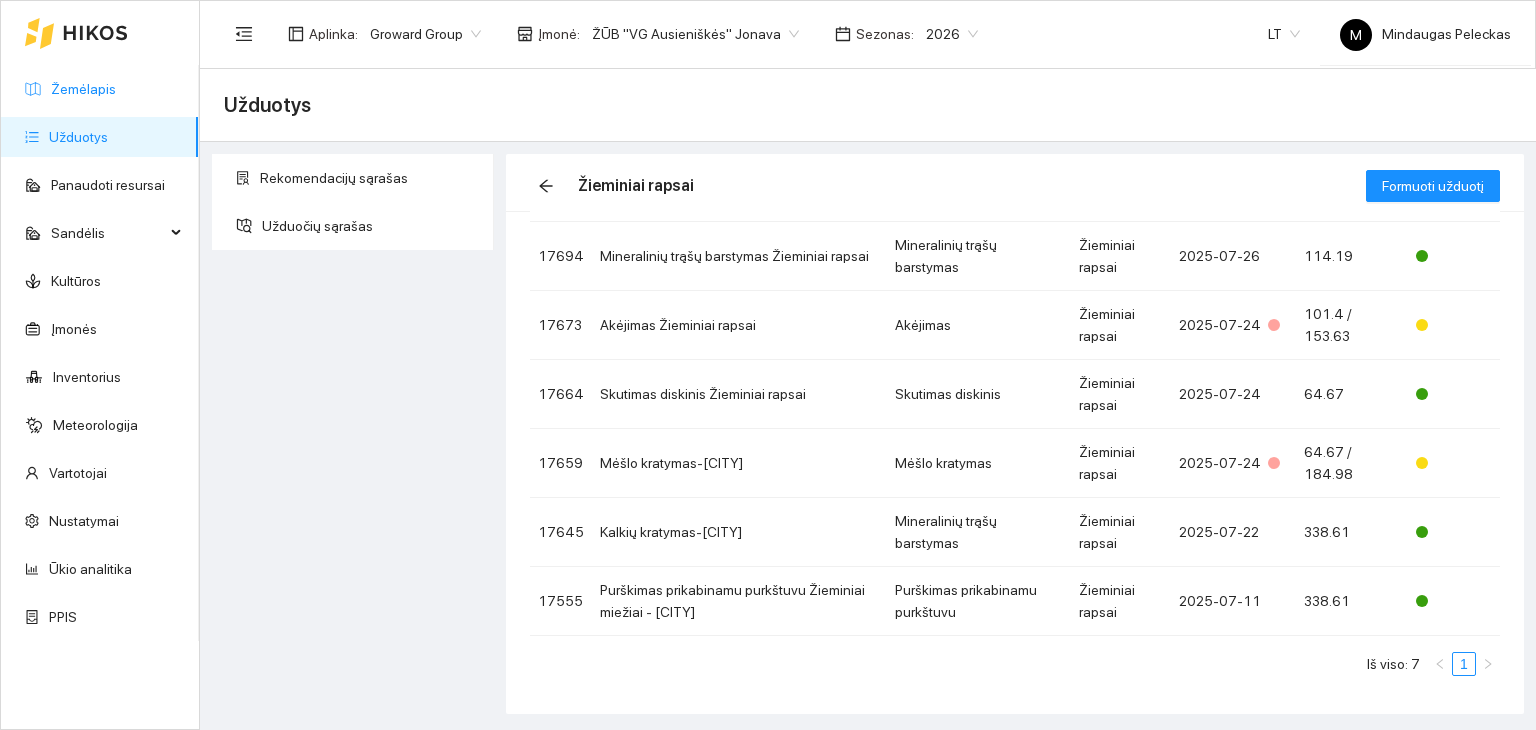 click on "Žemėlapis" at bounding box center (83, 89) 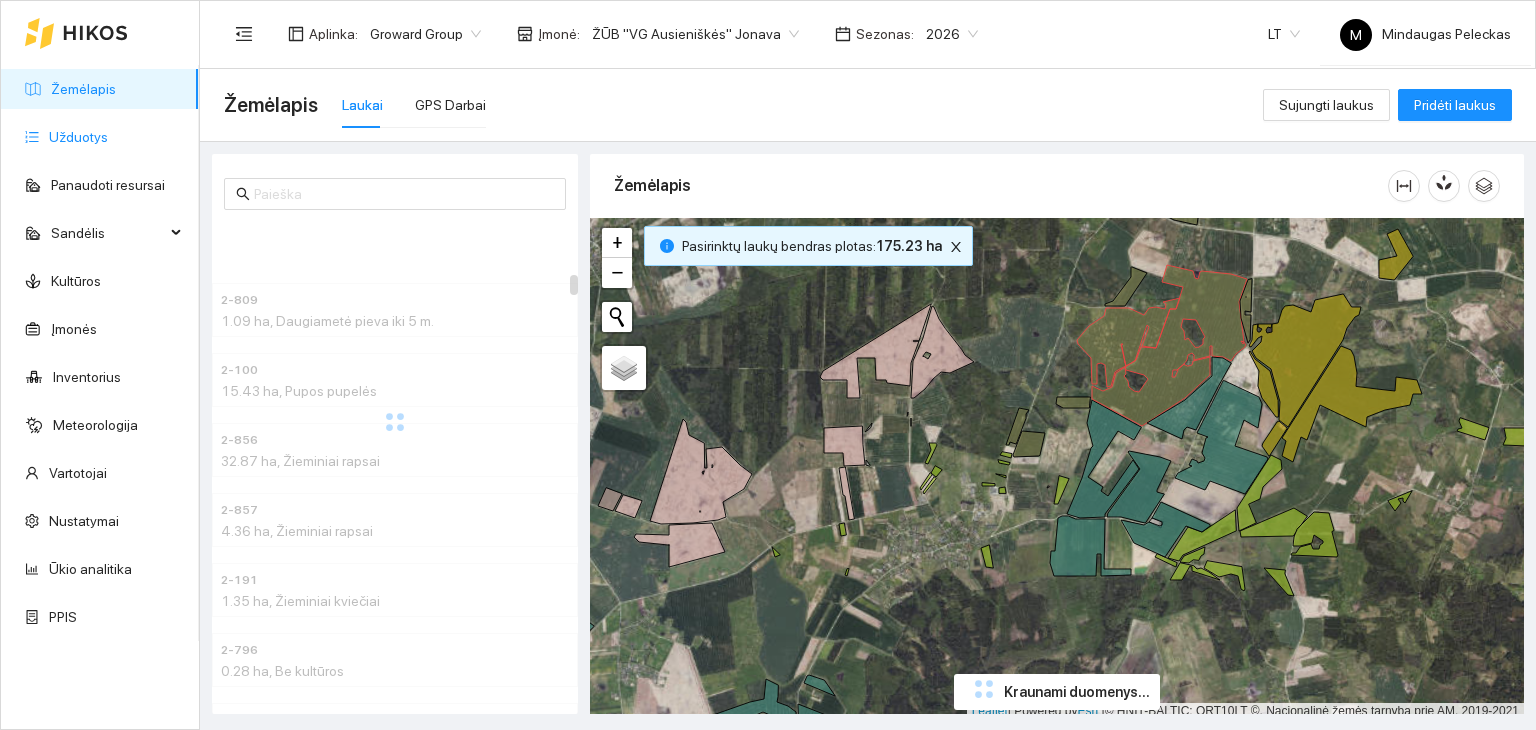 click on "Užduotys" at bounding box center [78, 137] 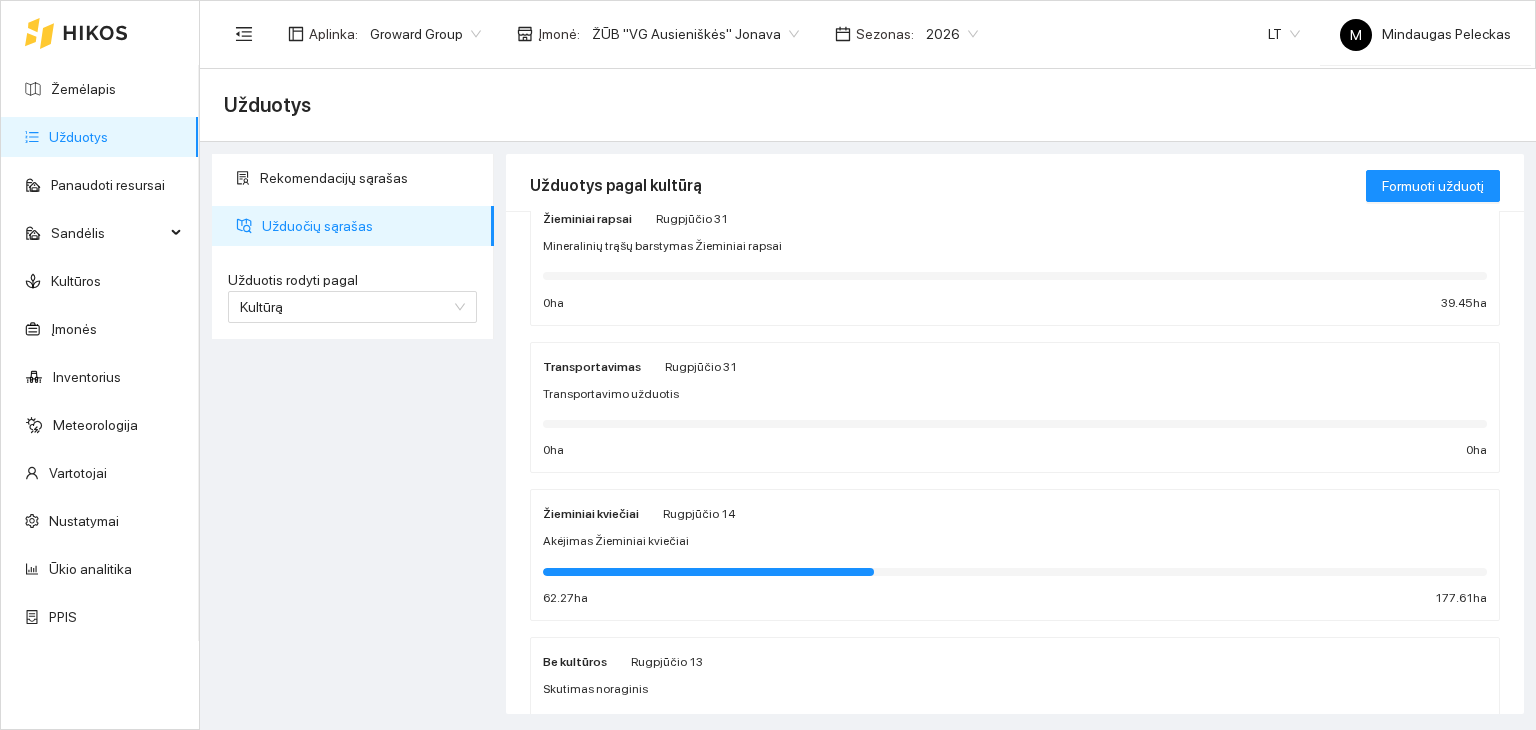 scroll, scrollTop: 0, scrollLeft: 0, axis: both 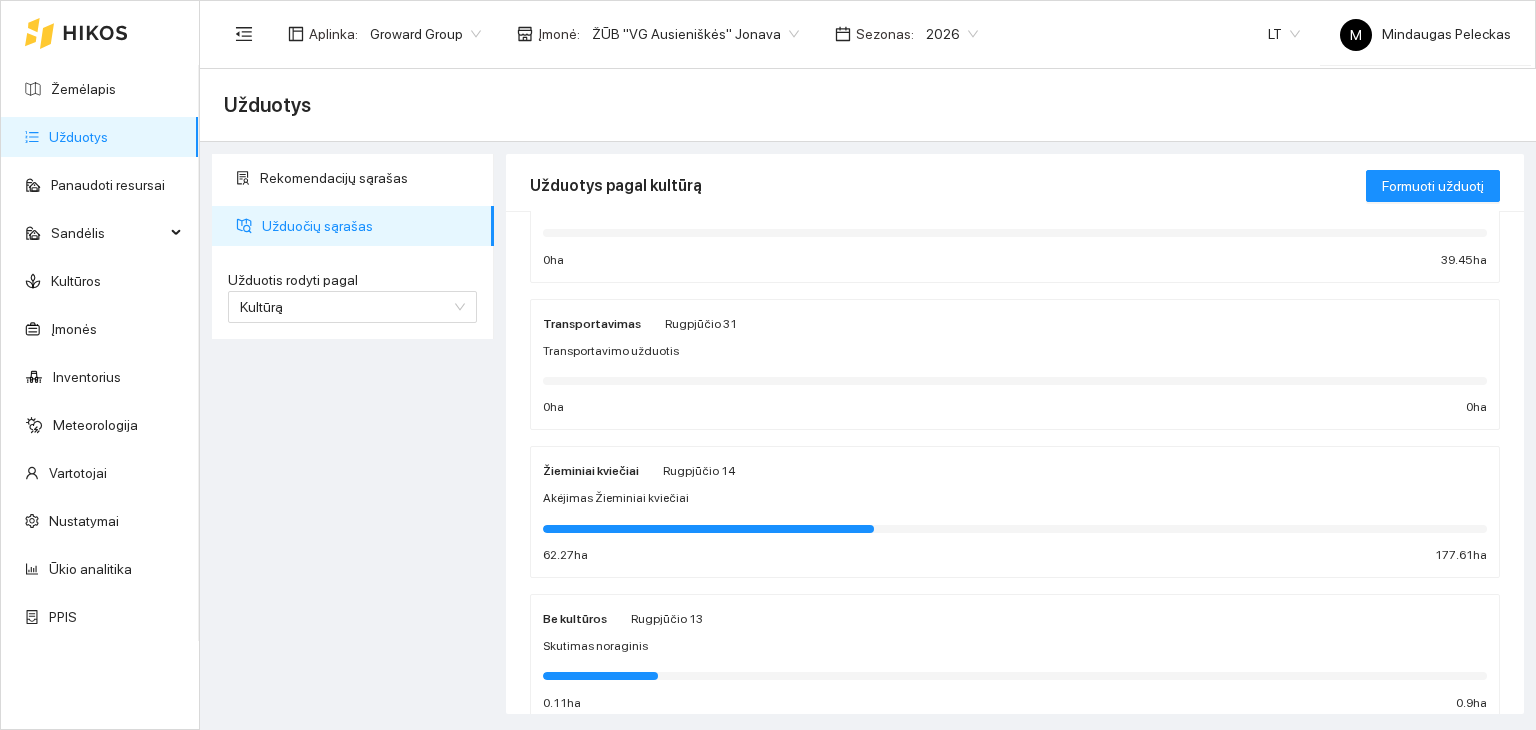 click on "Akėjimas Žieminiai kviečiai" at bounding box center [1015, 498] 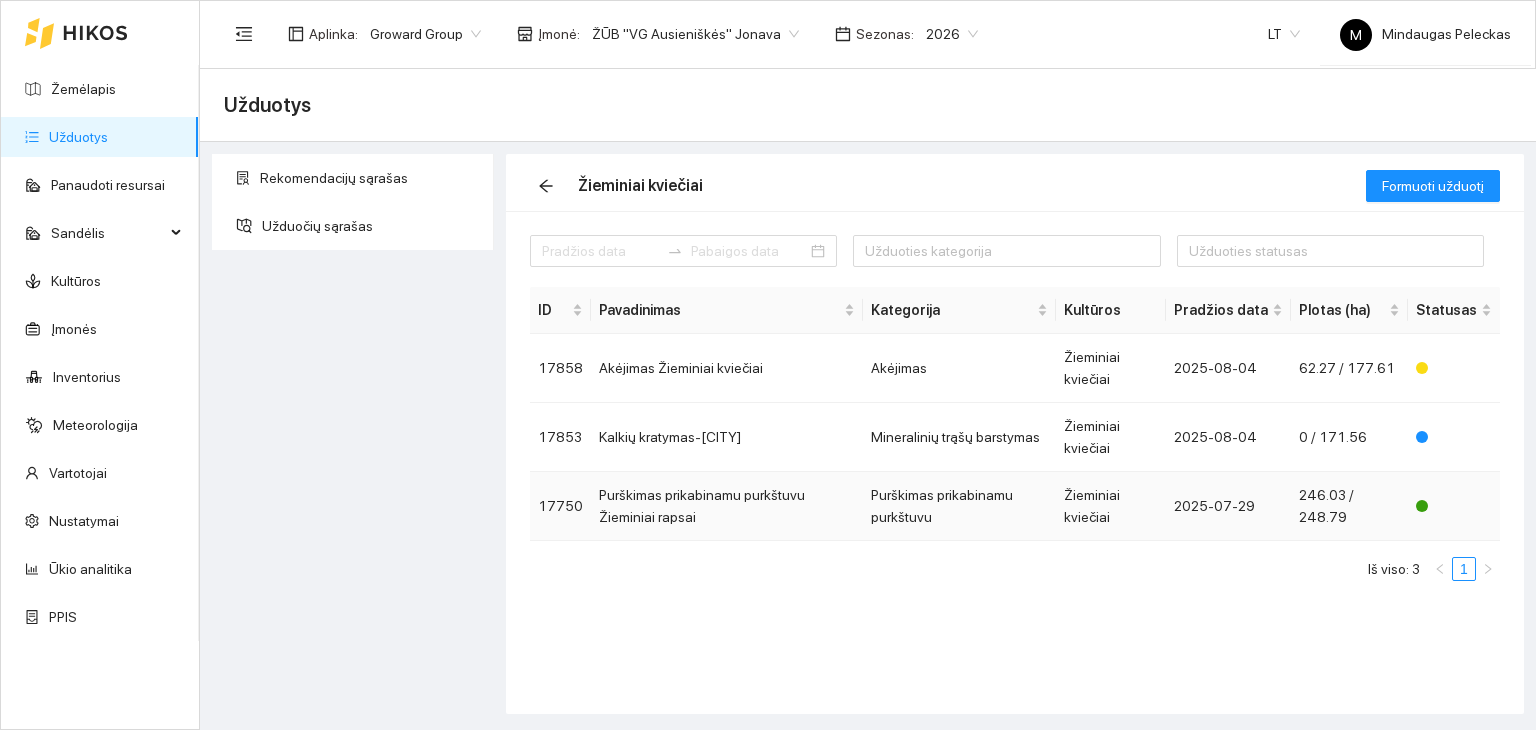 click on "Purškimas prikabinamu purkštuvu Žieminiai rapsai" at bounding box center (727, 506) 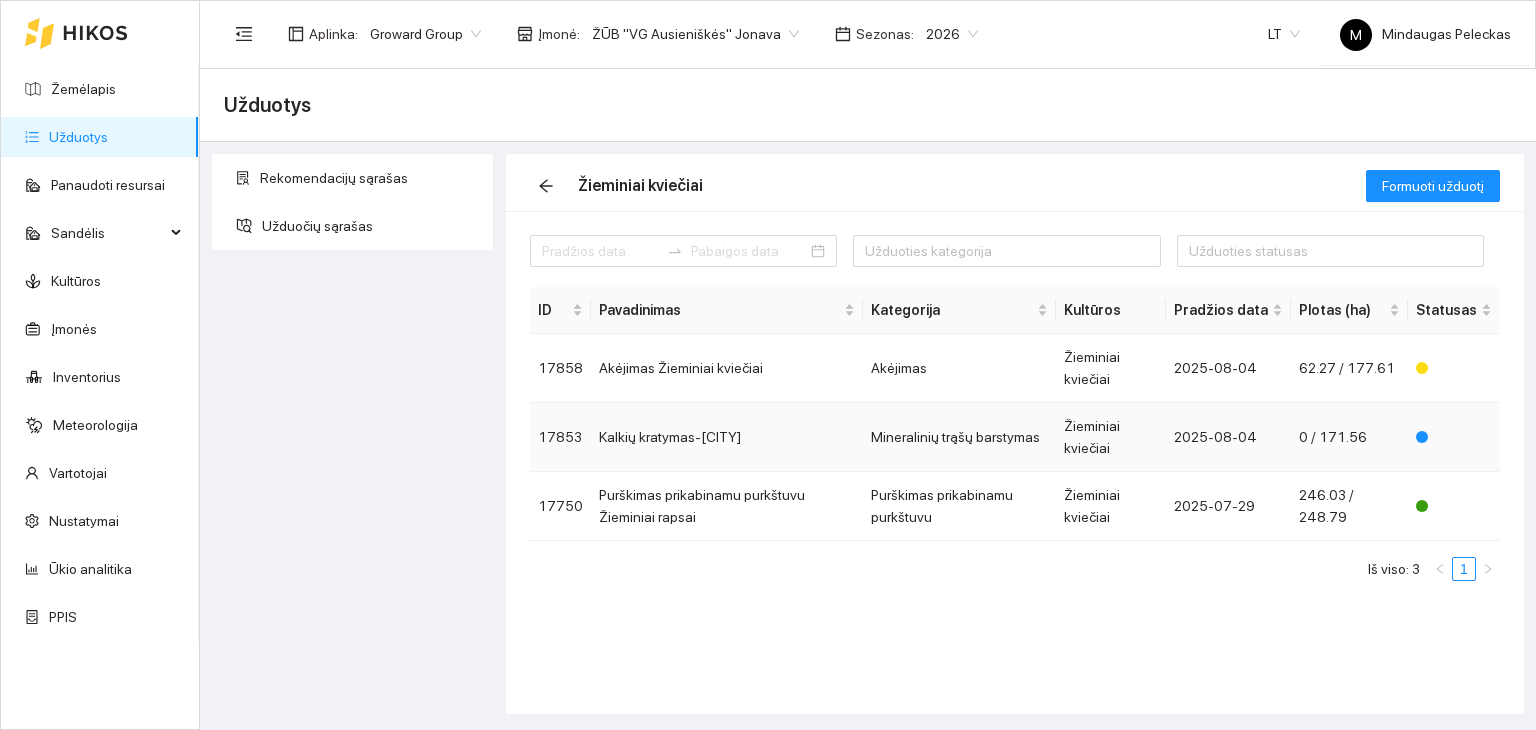 click on "Kalkių kratymas-[CITY]" at bounding box center [727, 437] 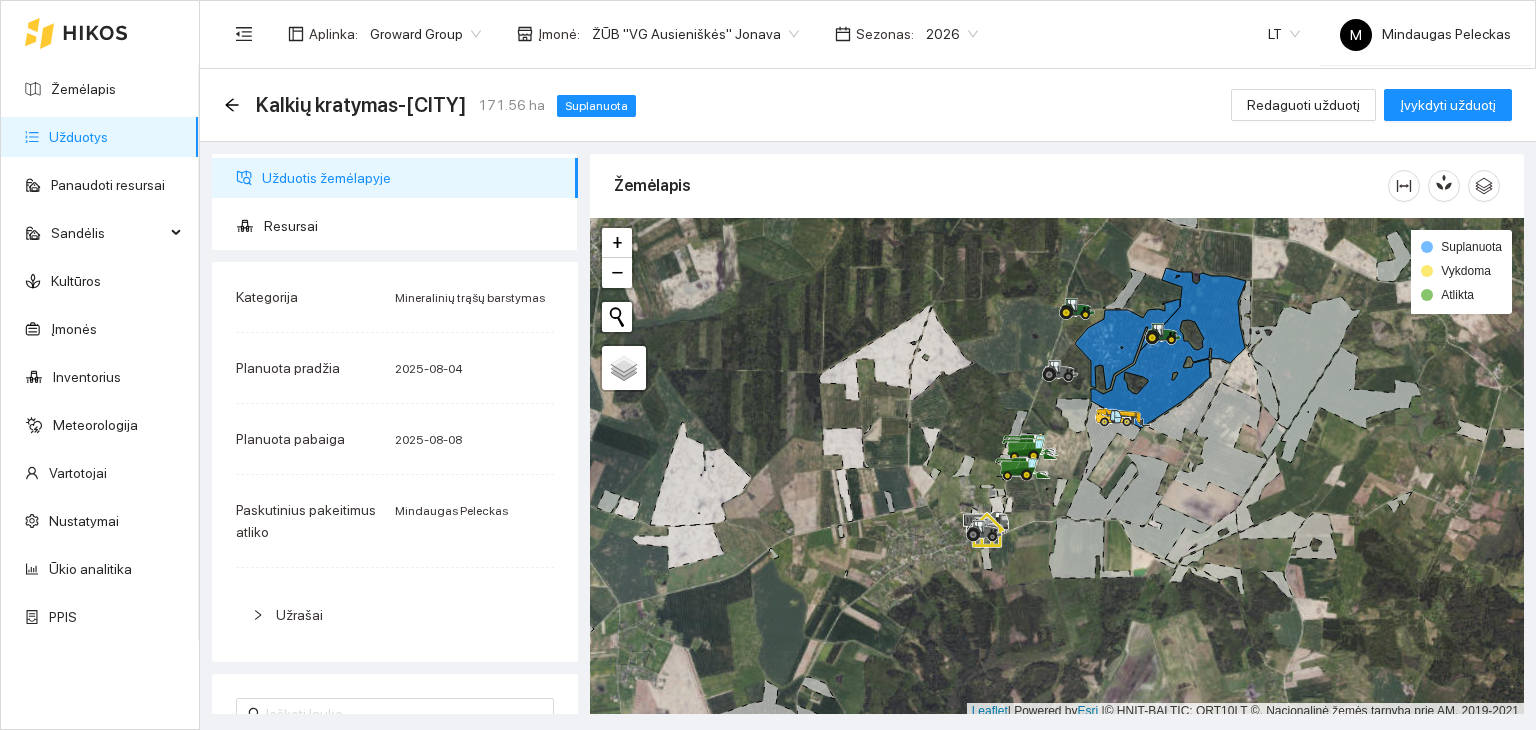 scroll, scrollTop: 5, scrollLeft: 0, axis: vertical 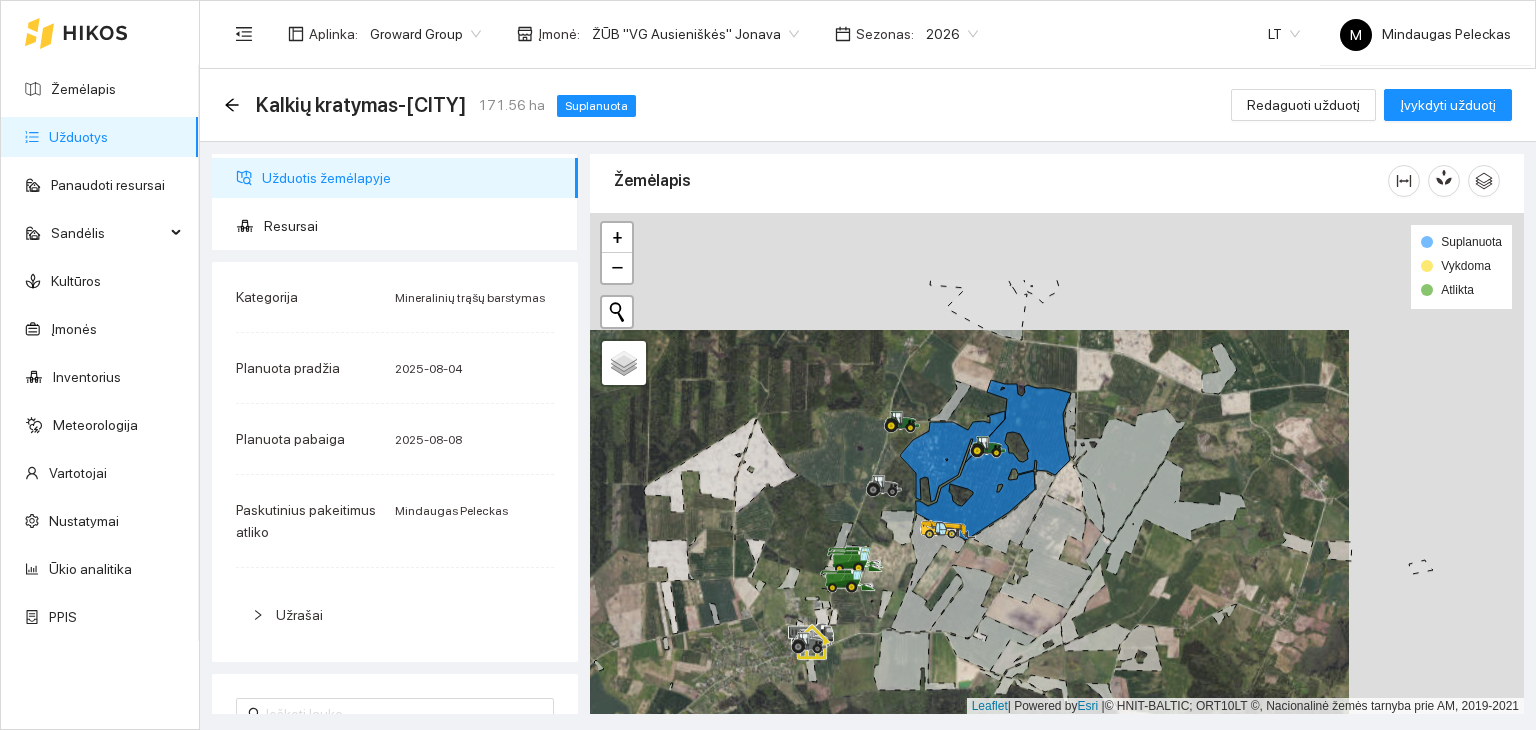 drag, startPoint x: 1296, startPoint y: 272, endPoint x: 1121, endPoint y: 389, distance: 210.50891 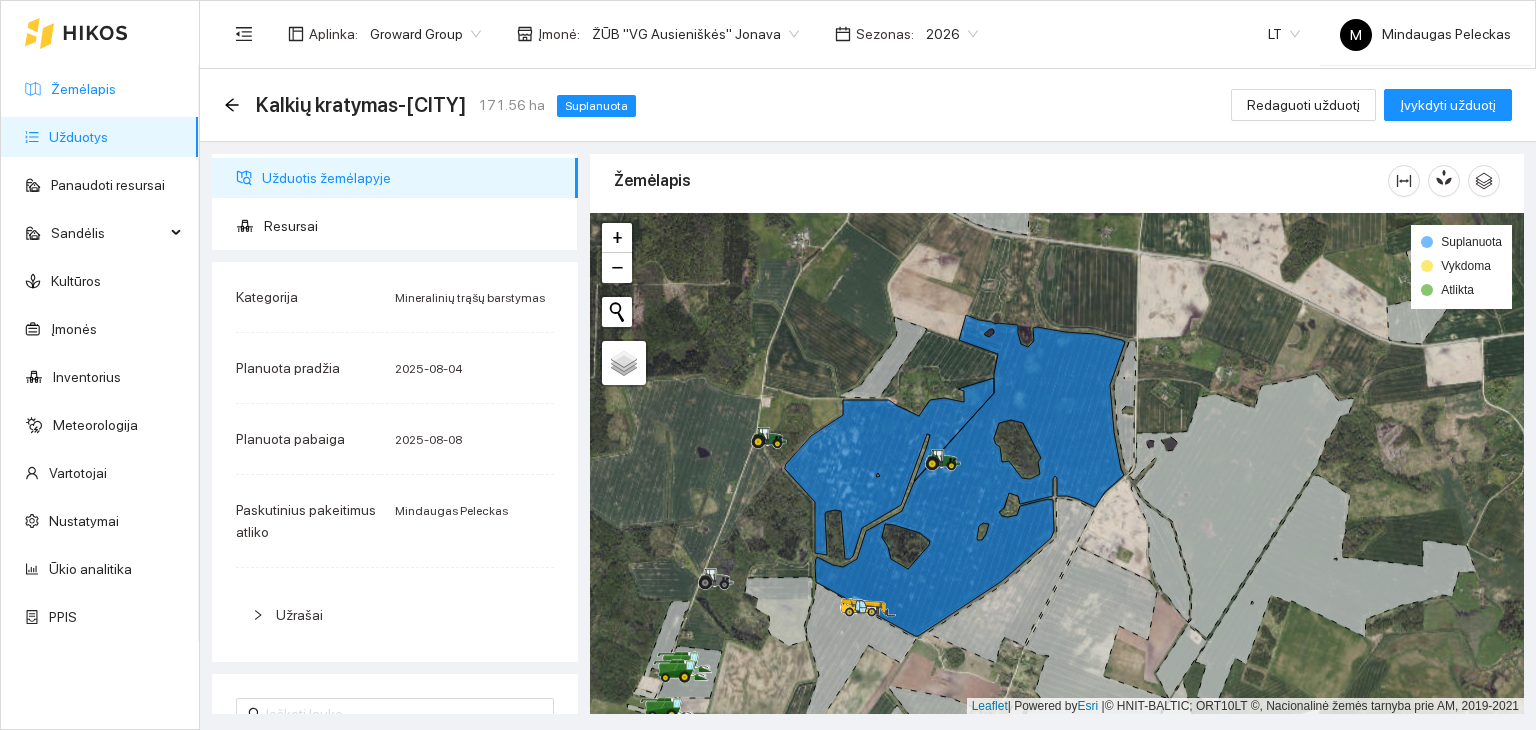 click on "Žemėlapis" at bounding box center (83, 89) 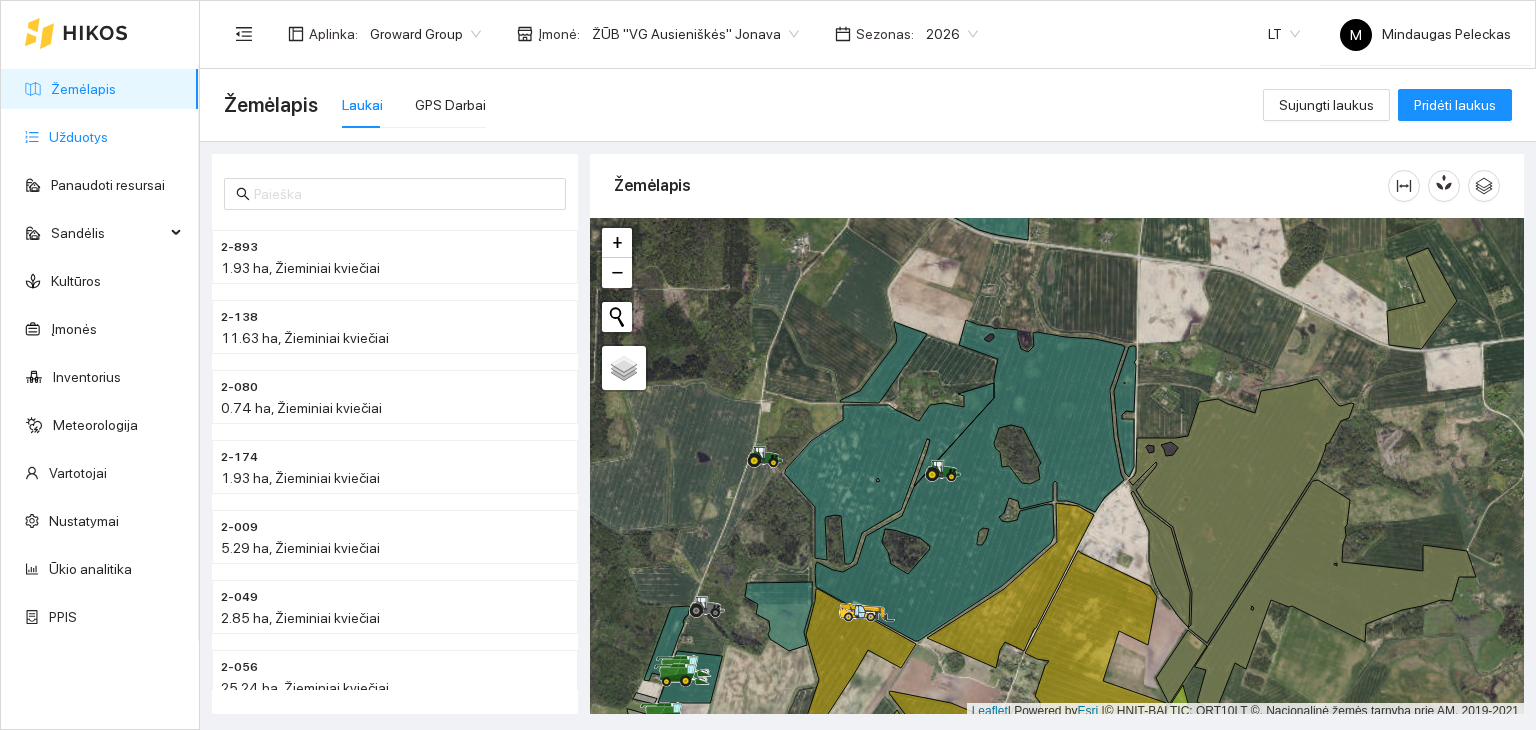 click on "Užduotys" at bounding box center [78, 137] 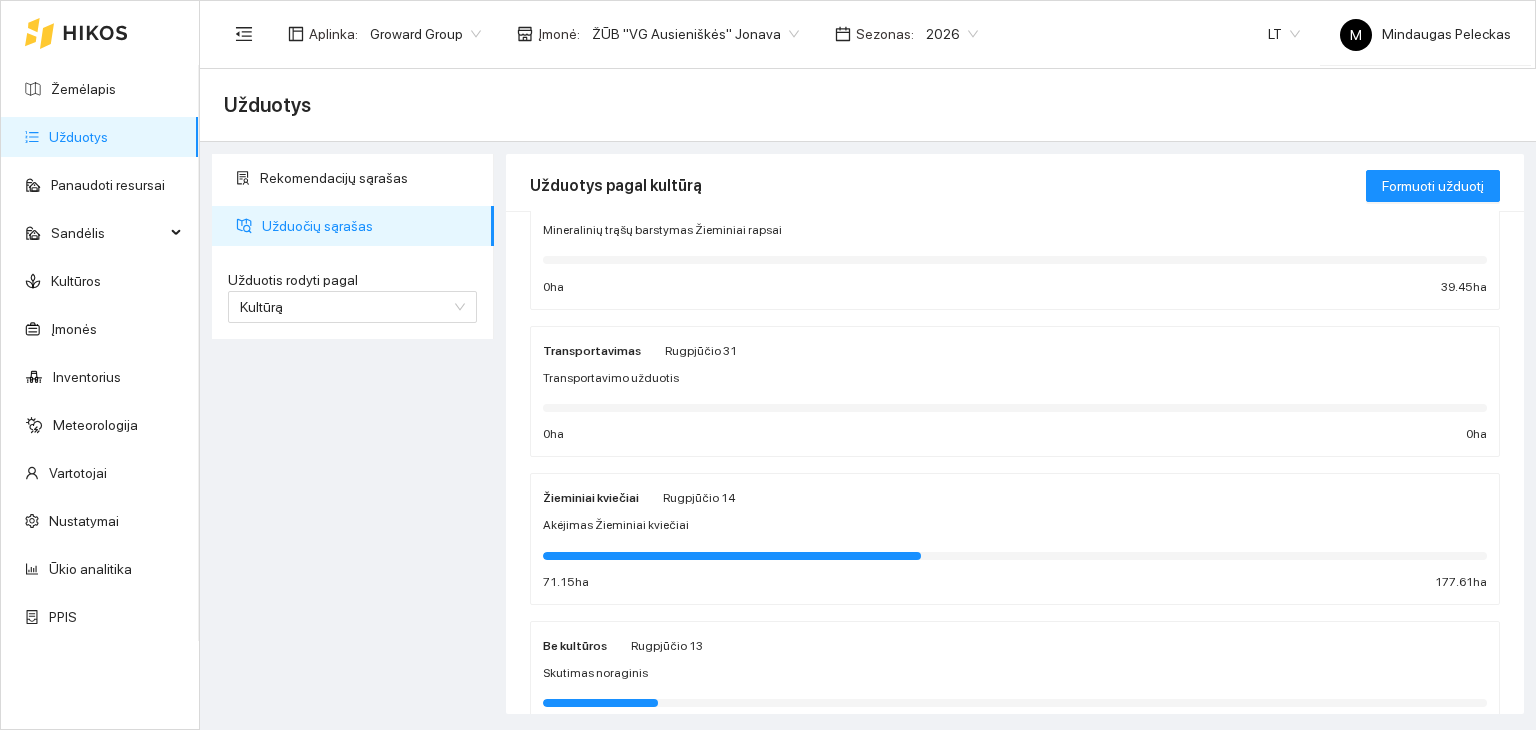 scroll, scrollTop: 0, scrollLeft: 0, axis: both 